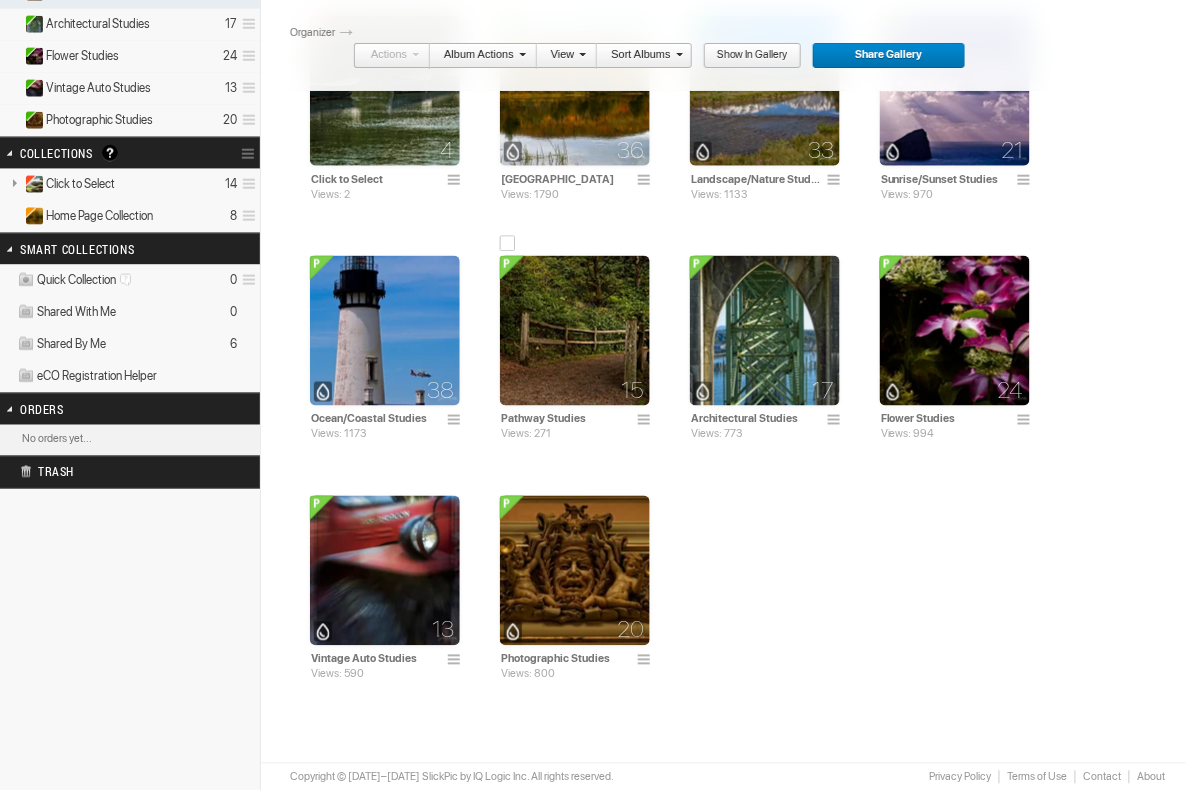 scroll, scrollTop: 471, scrollLeft: 0, axis: vertical 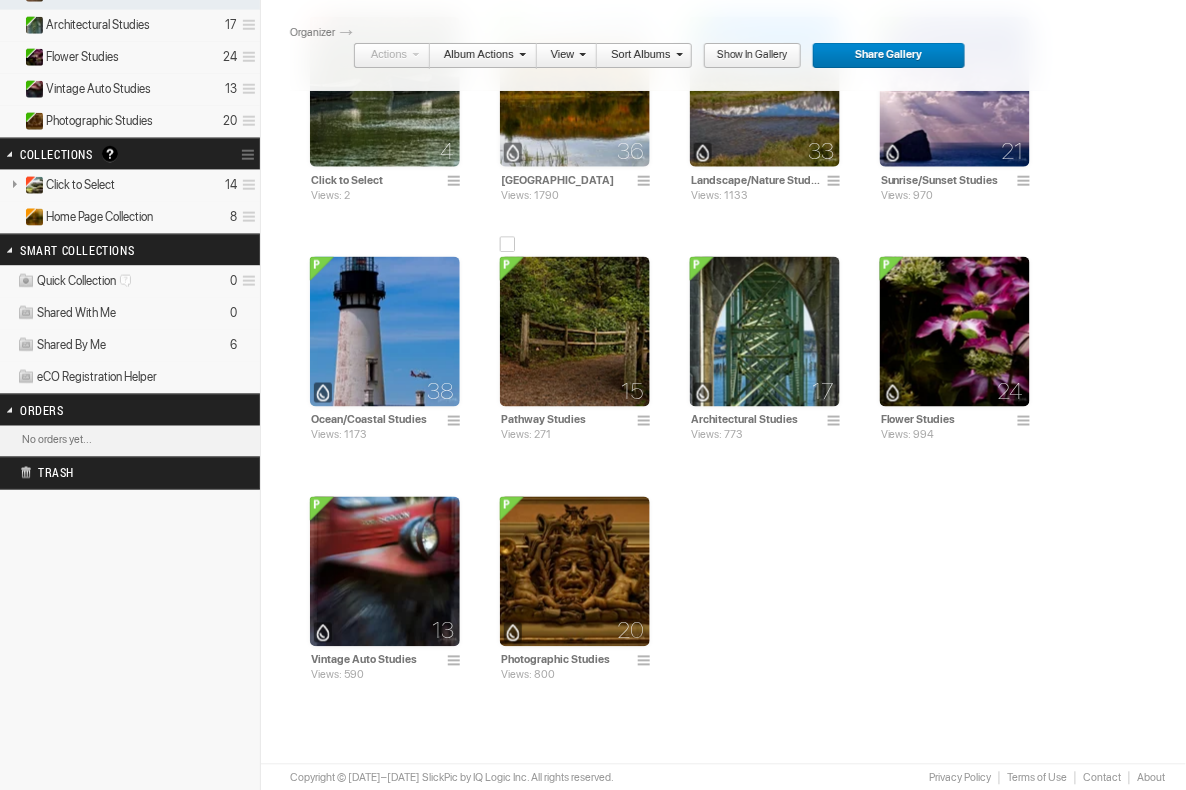 click at bounding box center [575, 332] 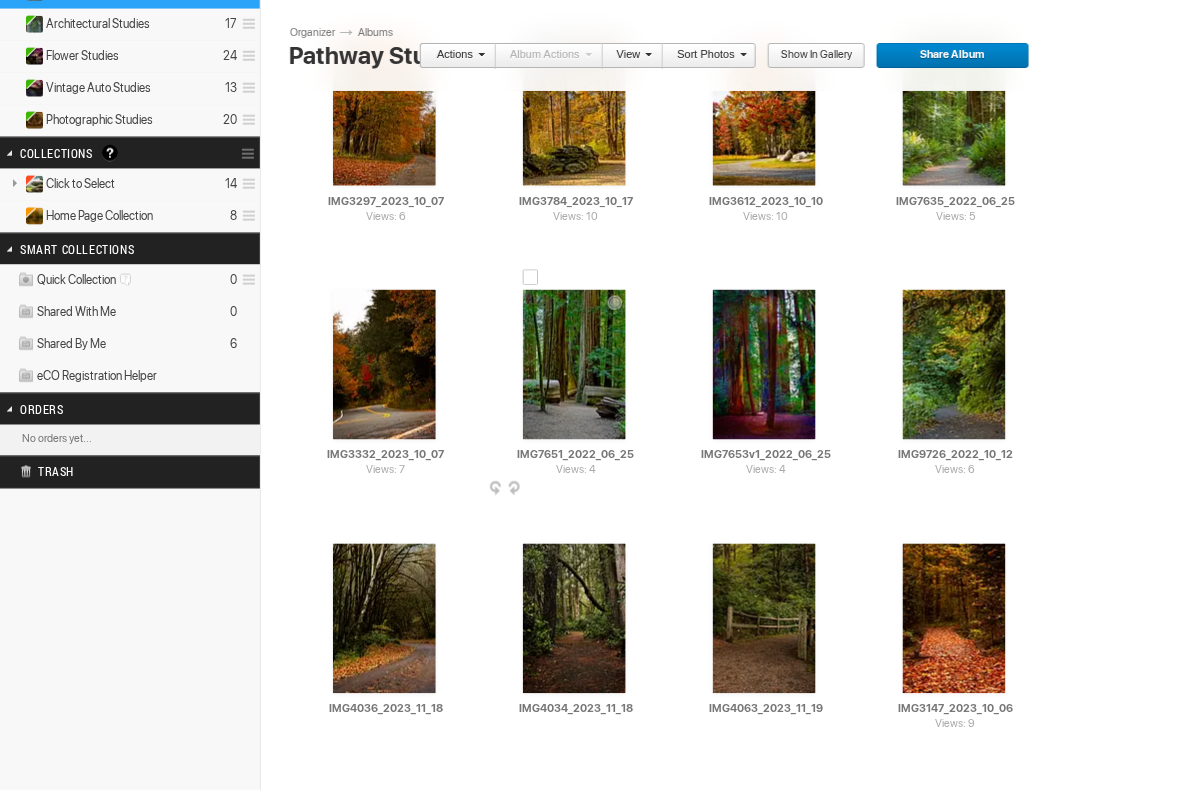 scroll, scrollTop: 530, scrollLeft: 0, axis: vertical 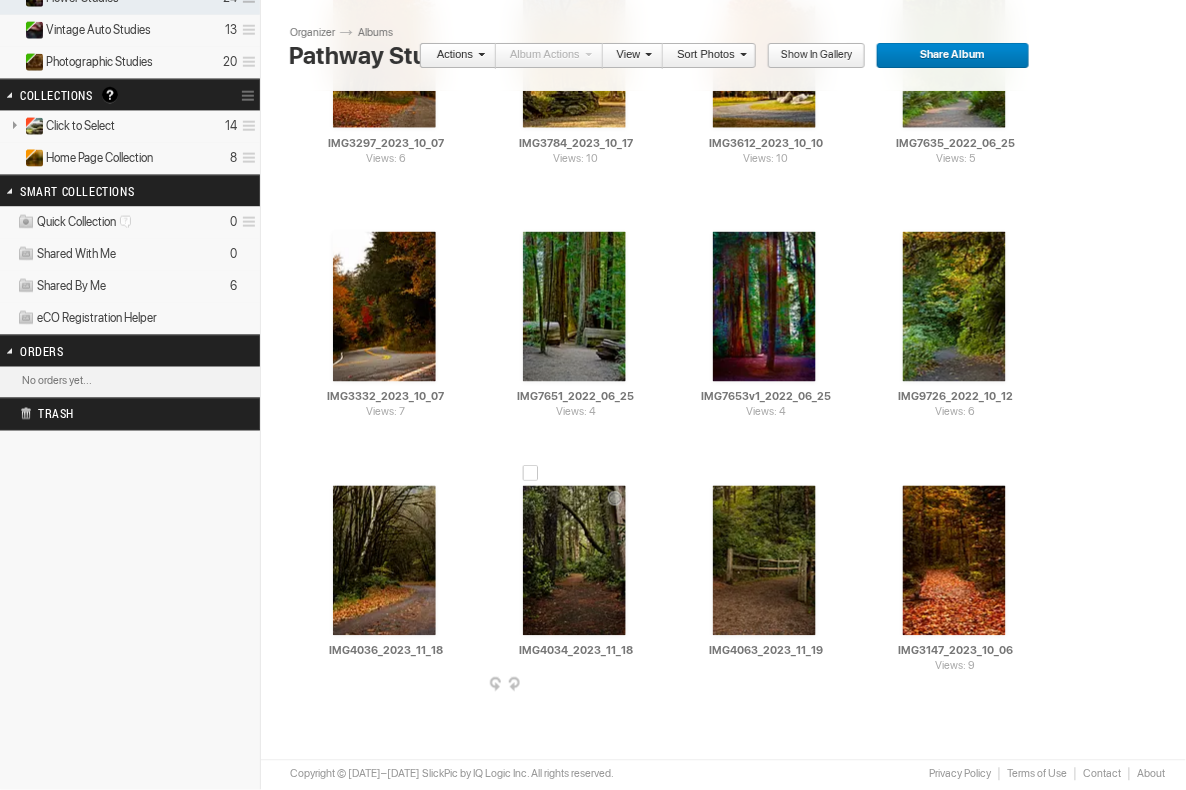 click at bounding box center [574, 561] 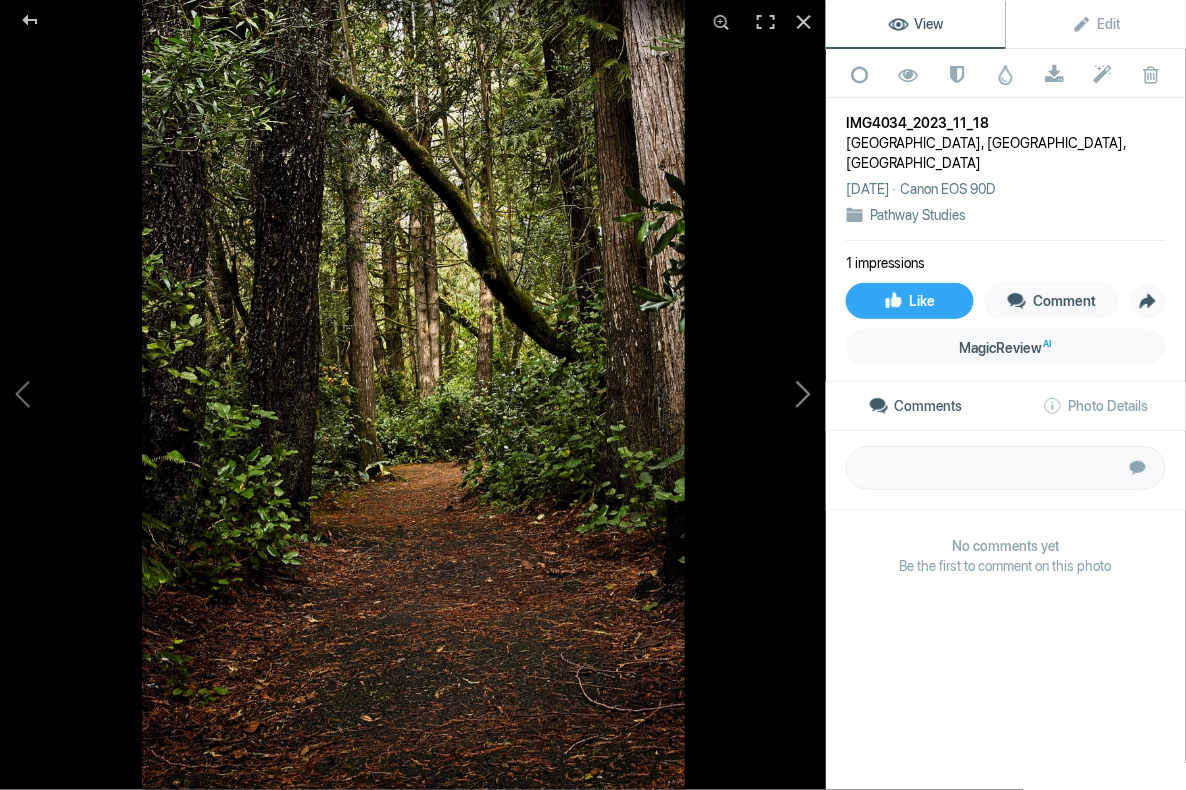 click 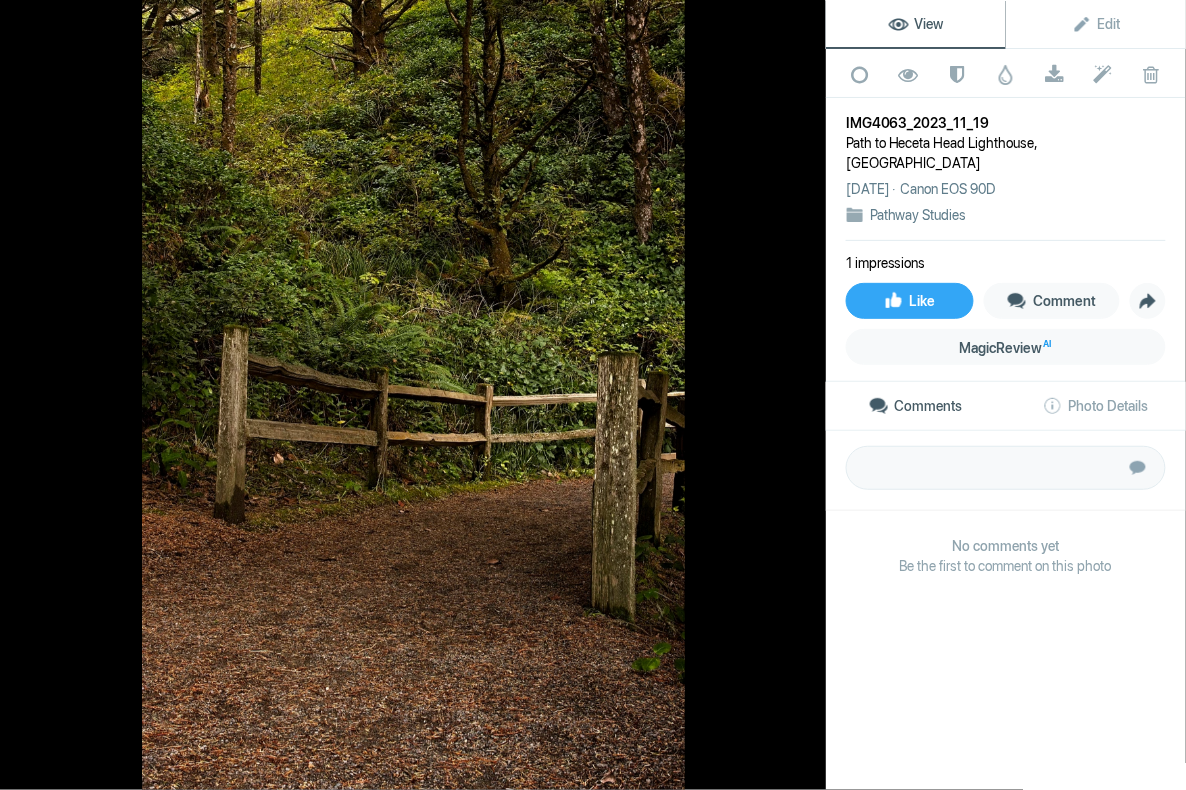 click 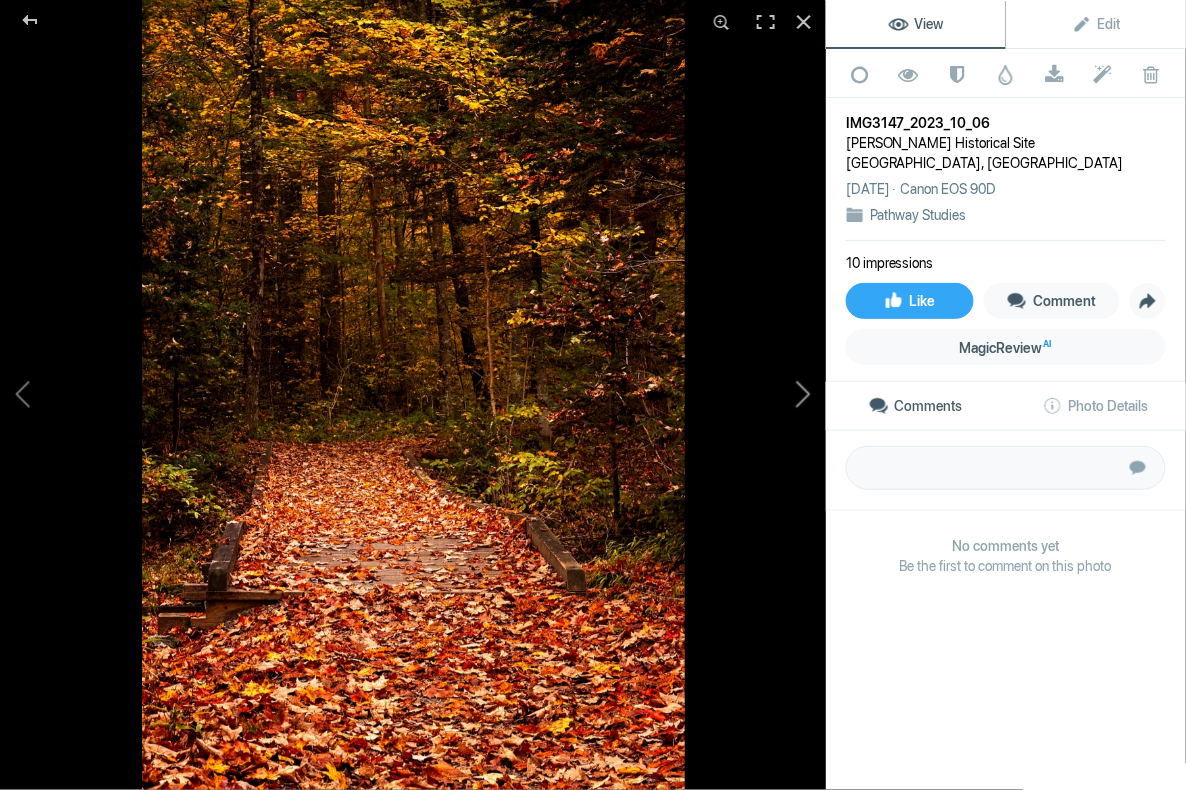 click 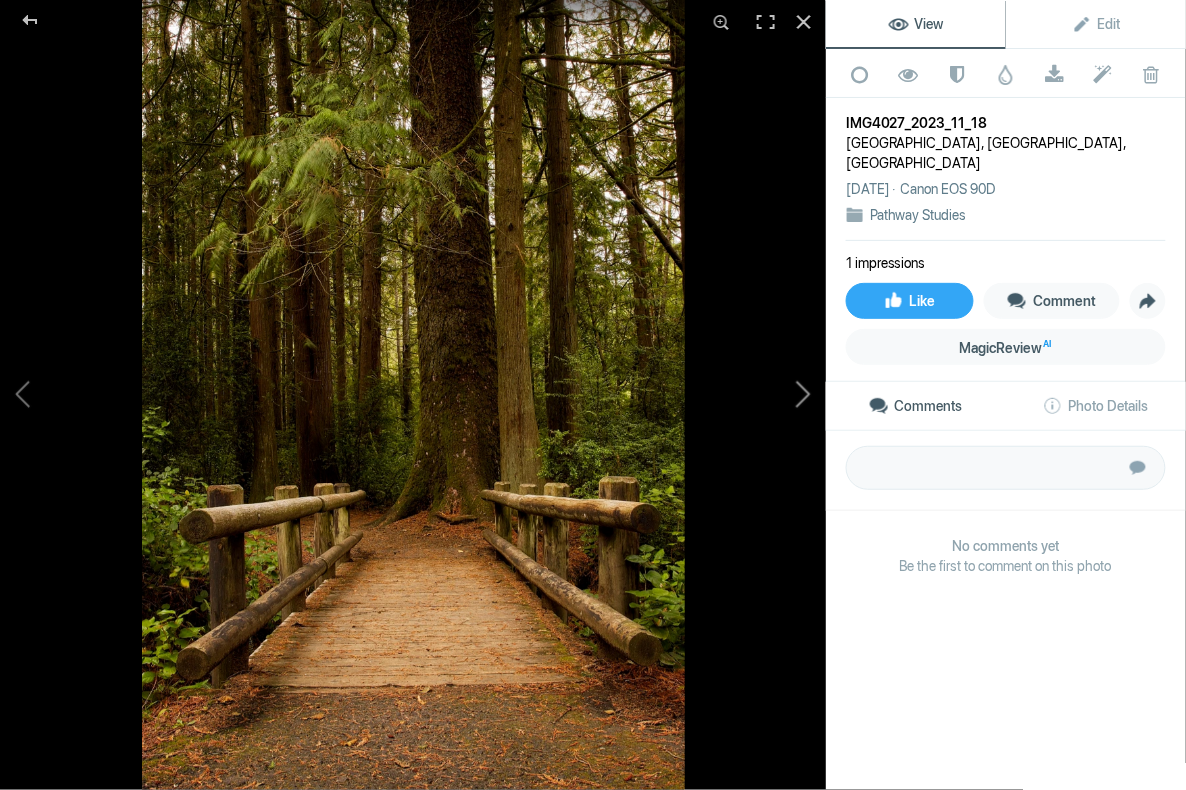 click 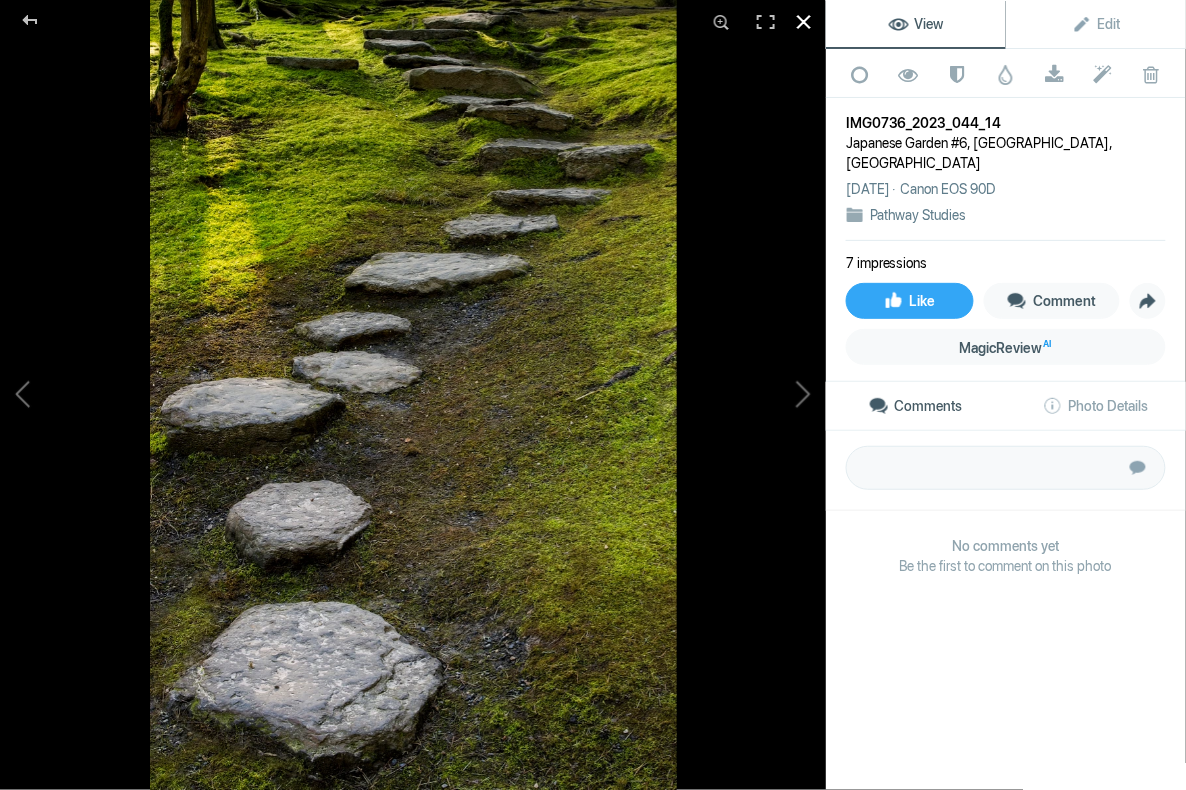 click 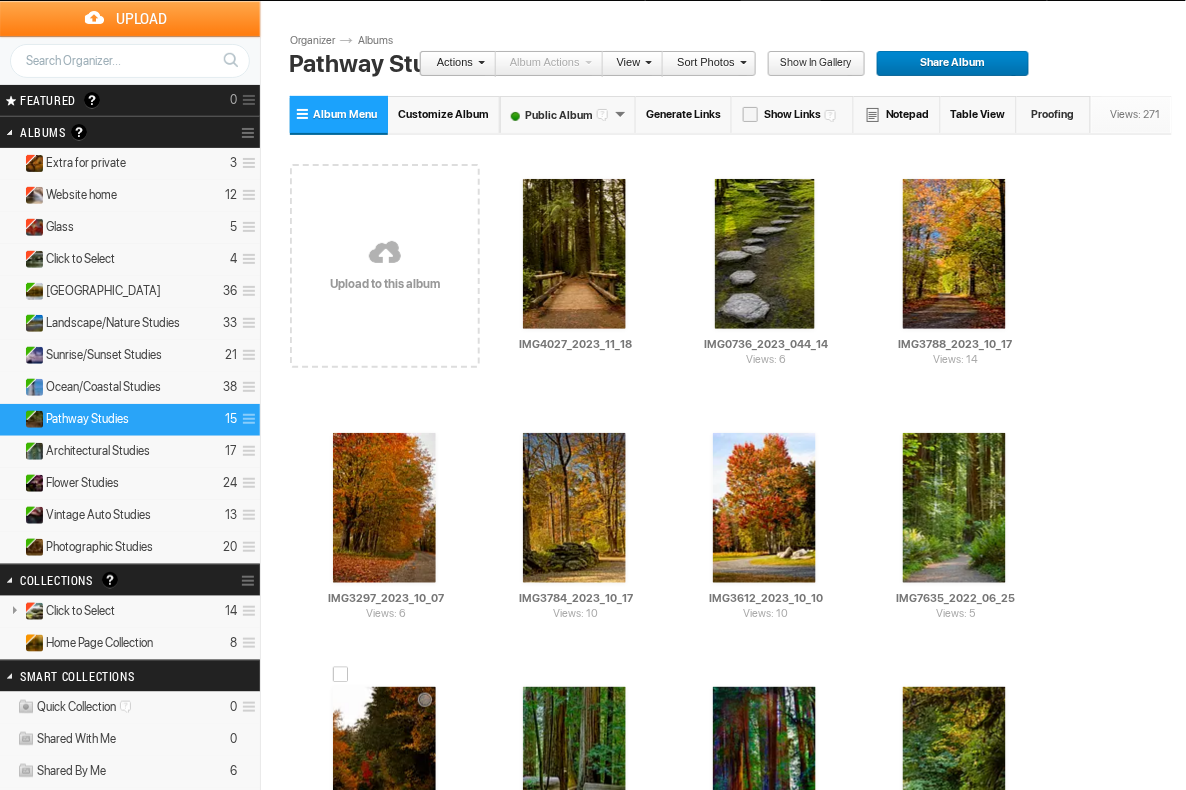 scroll, scrollTop: 0, scrollLeft: 0, axis: both 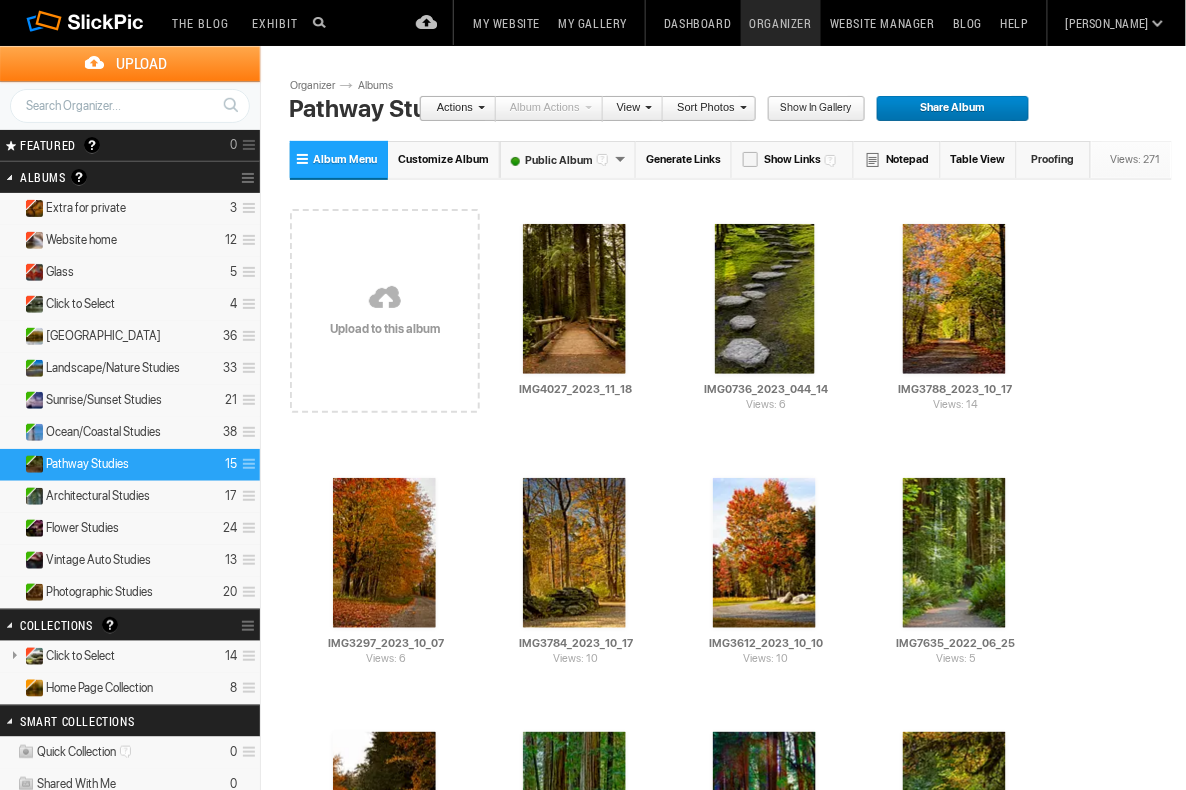 click on "View" at bounding box center (633, 109) 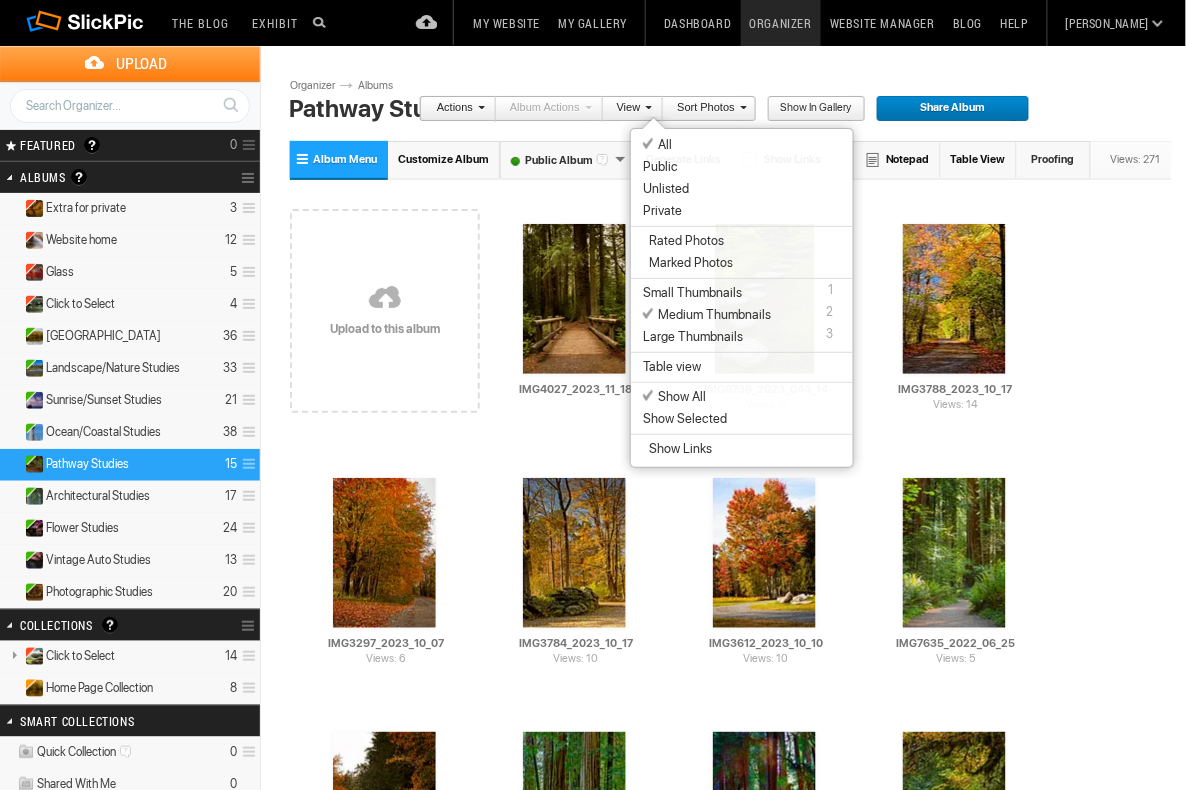 click at bounding box center (646, 107) 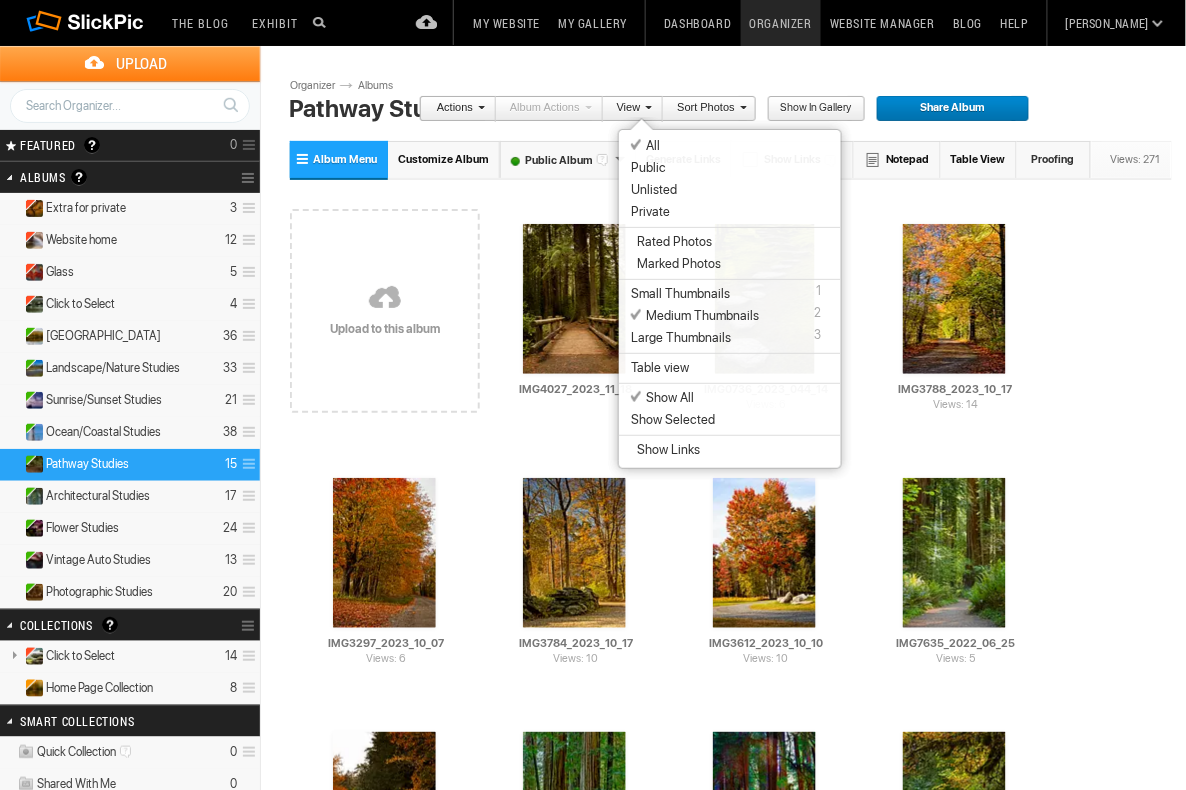 click on "Pathway Studies" at bounding box center (735, 109) 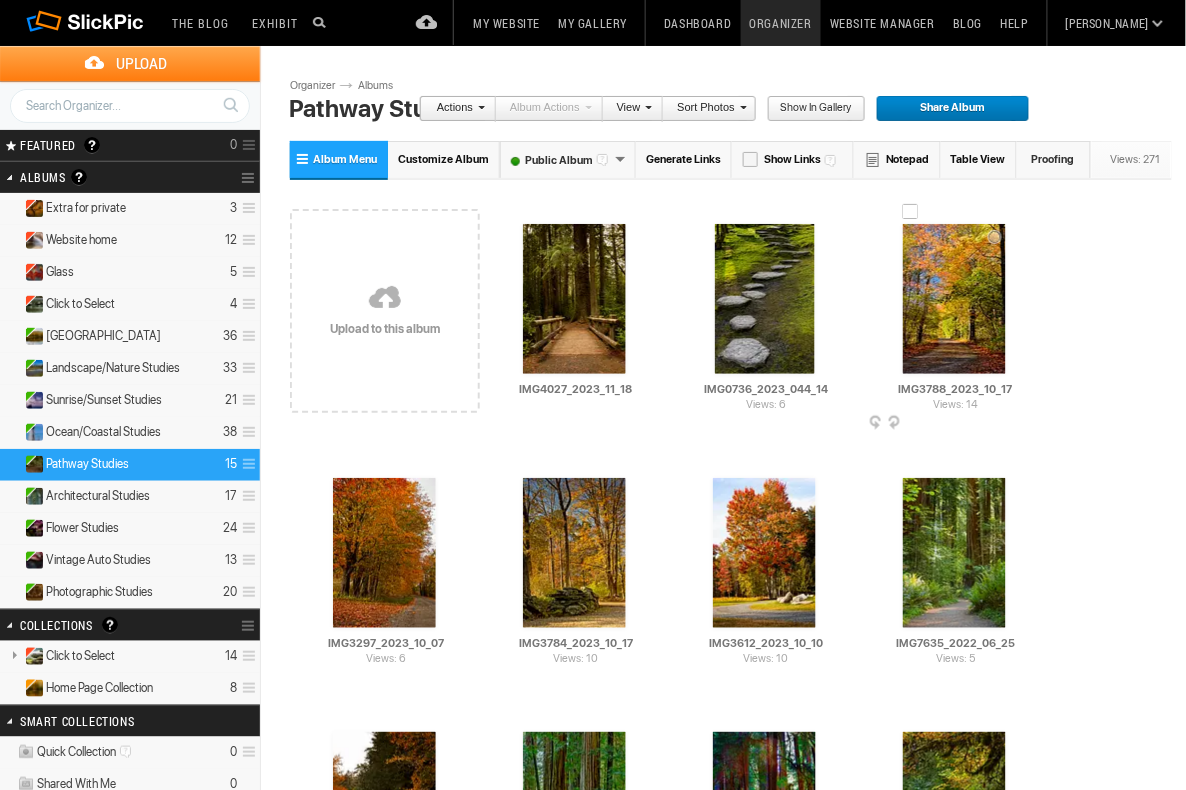 click at bounding box center (1034, 424) 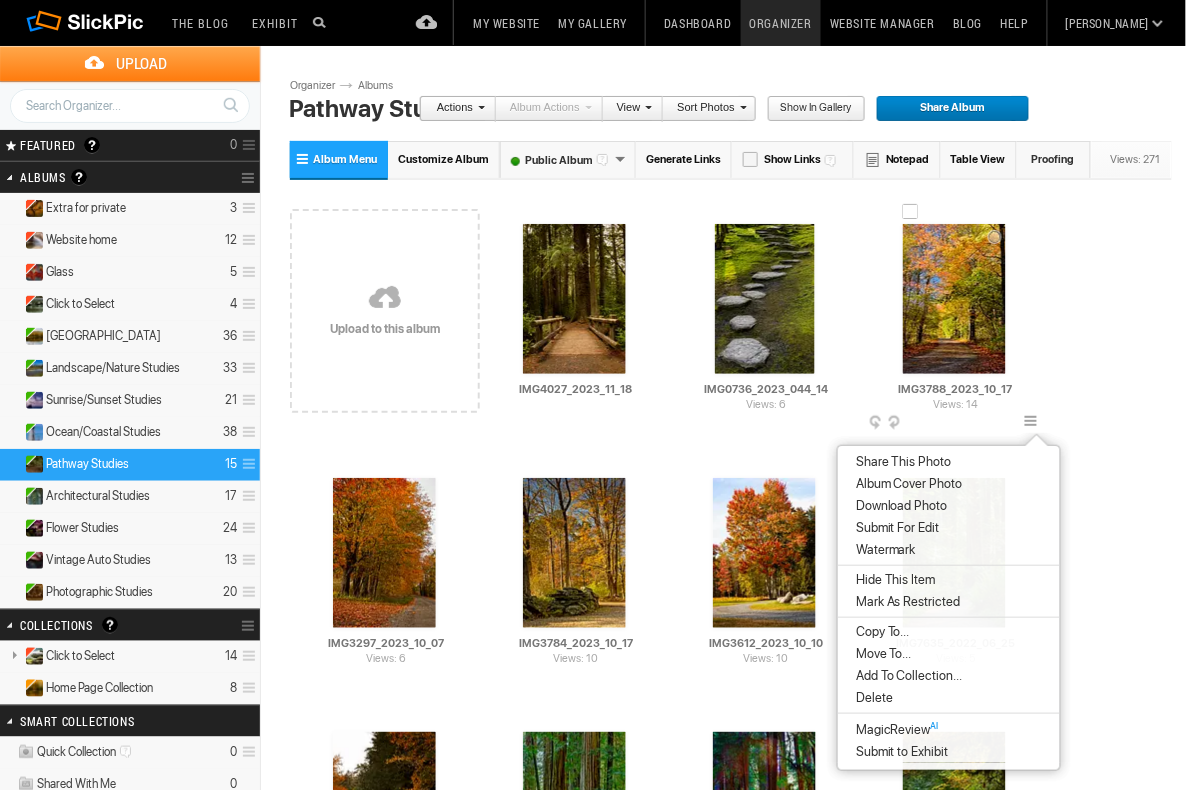 click at bounding box center (1034, 424) 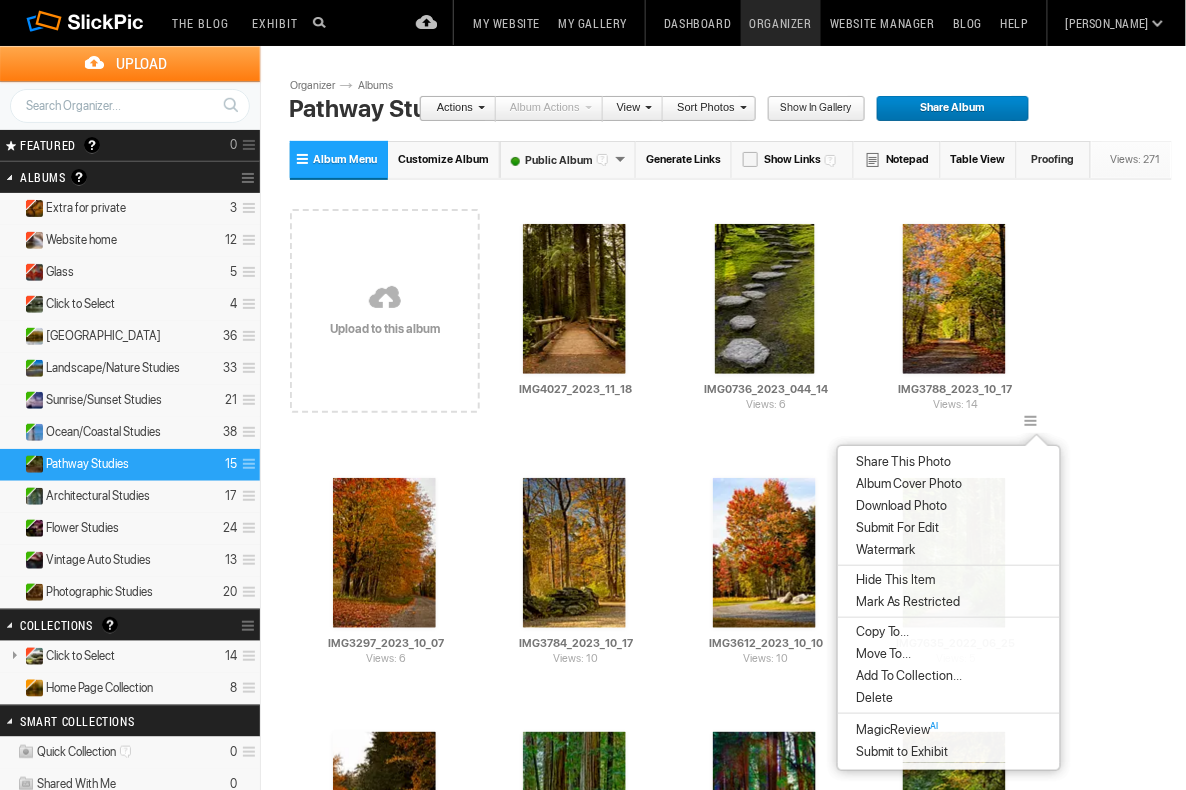 click on "Drop your photos here Upload to this album
AI IMG4027_2023_11_18
HTML:
Direct:
Forum:
Photo ID:
20665927
More..." at bounding box center [731, 692] 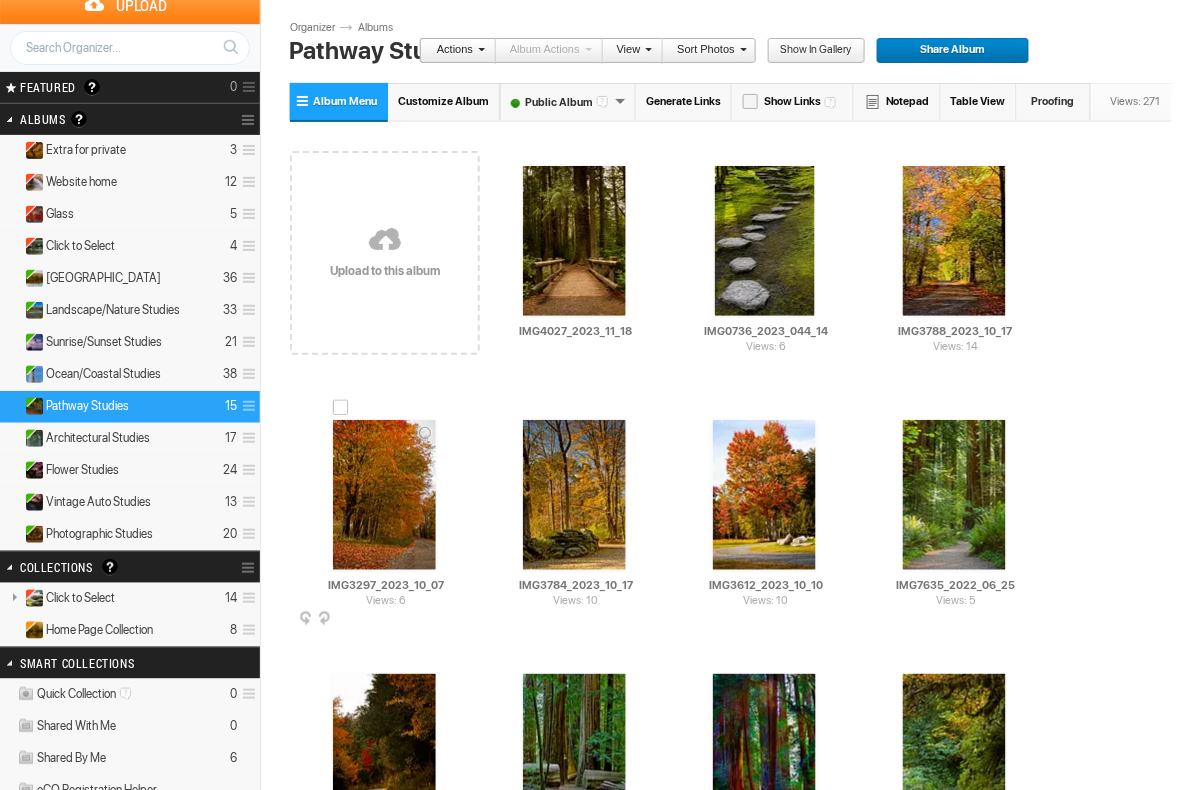 scroll, scrollTop: 0, scrollLeft: 0, axis: both 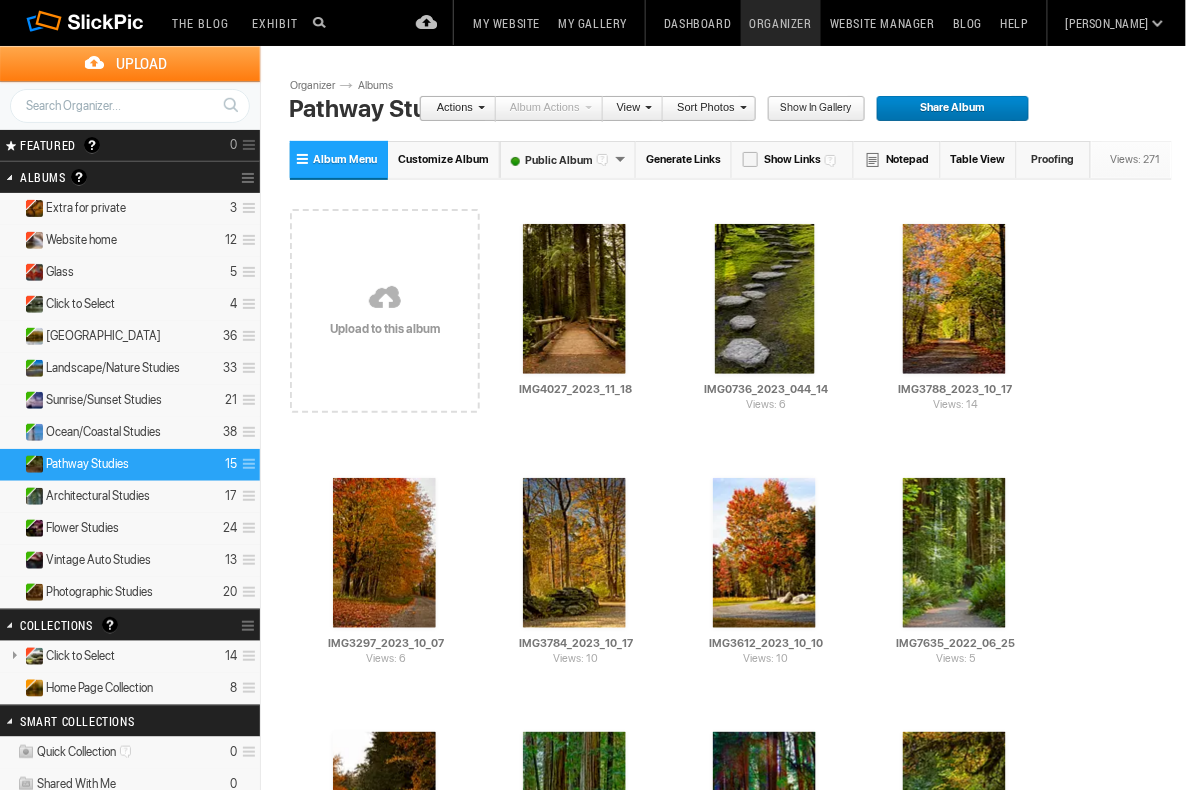 click at bounding box center [646, 107] 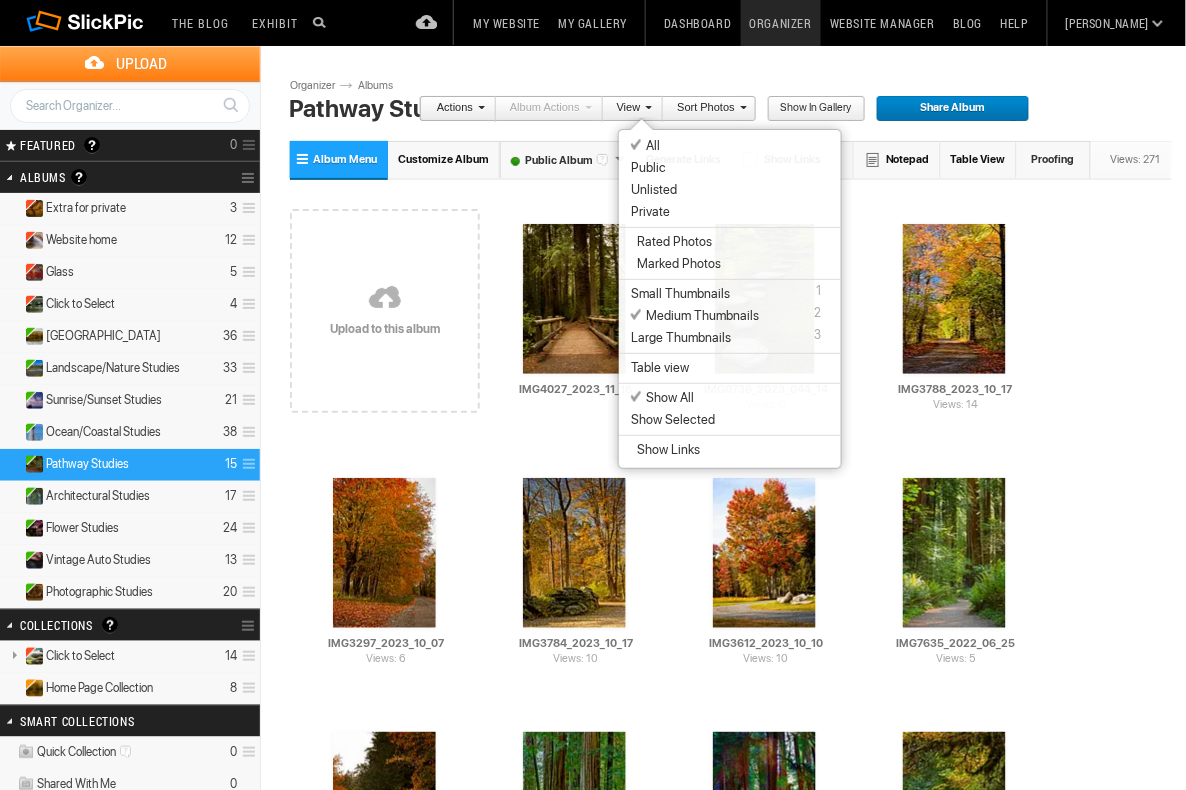 click at bounding box center [646, 107] 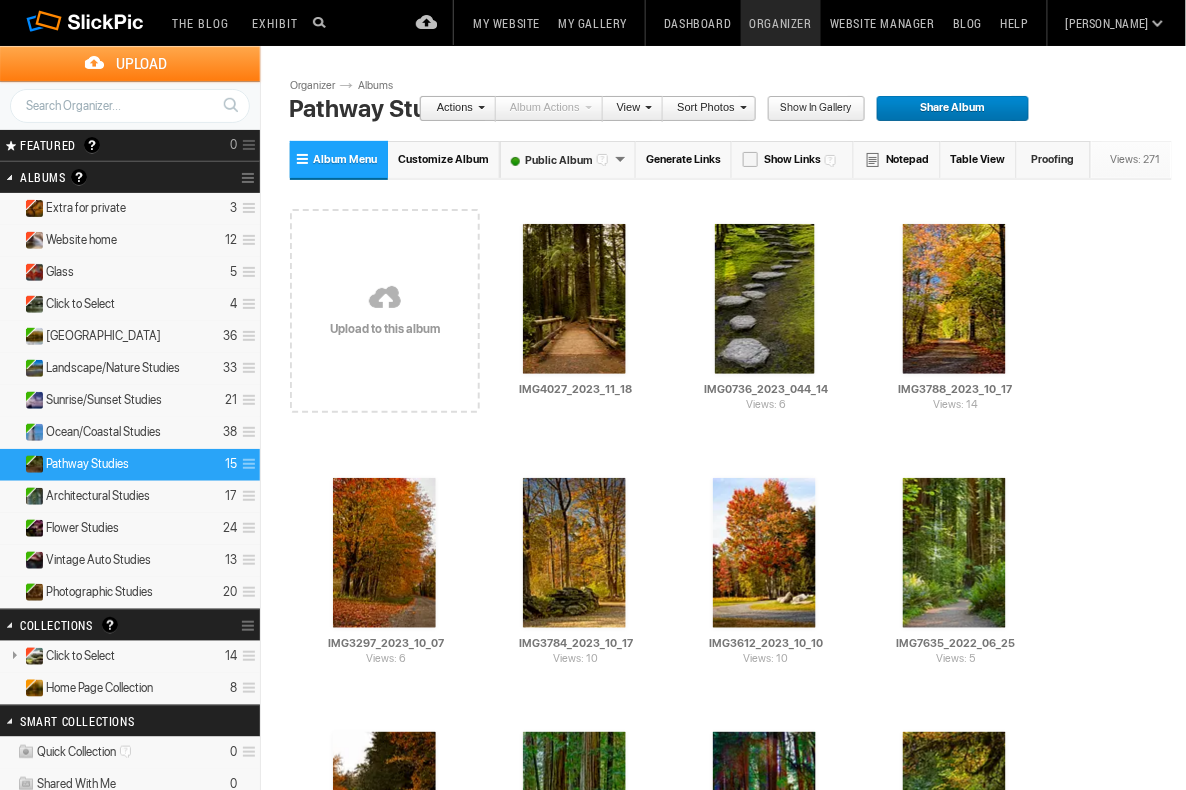 click on "Hide  Notepad" at bounding box center (897, 159) 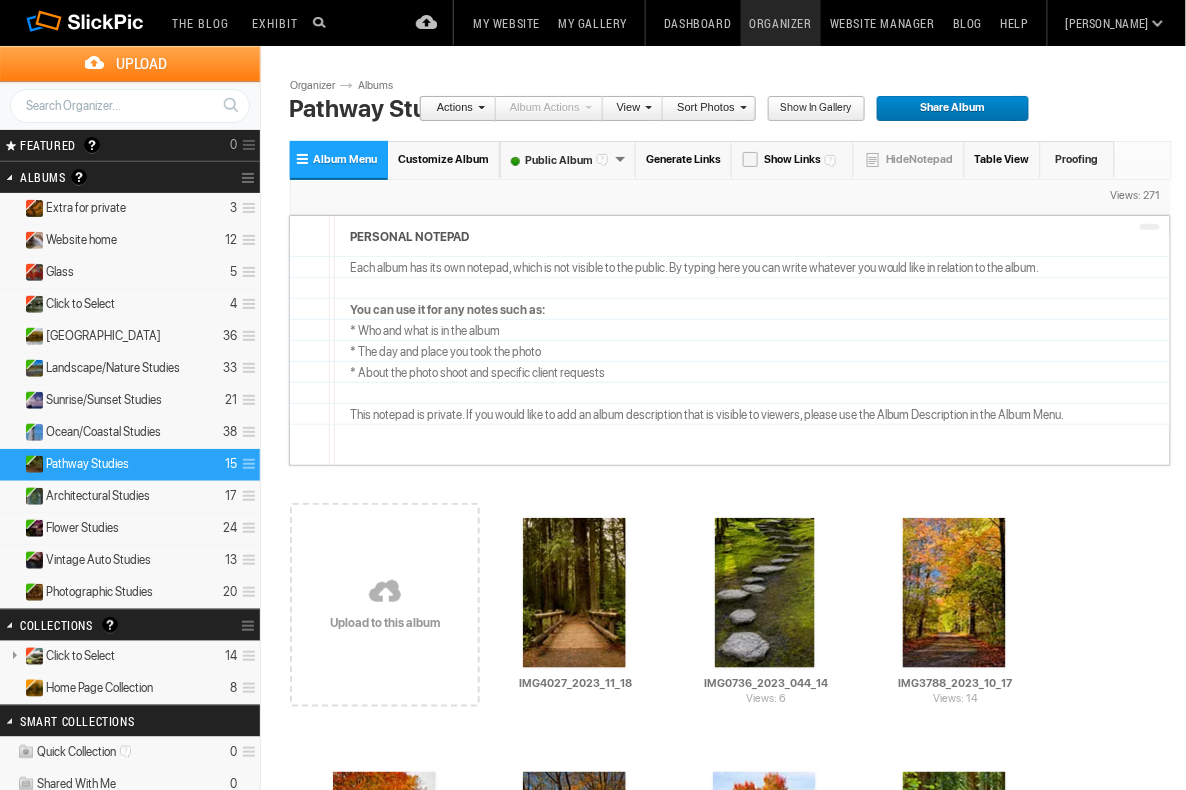 click on "Views: 271" at bounding box center [731, 178] 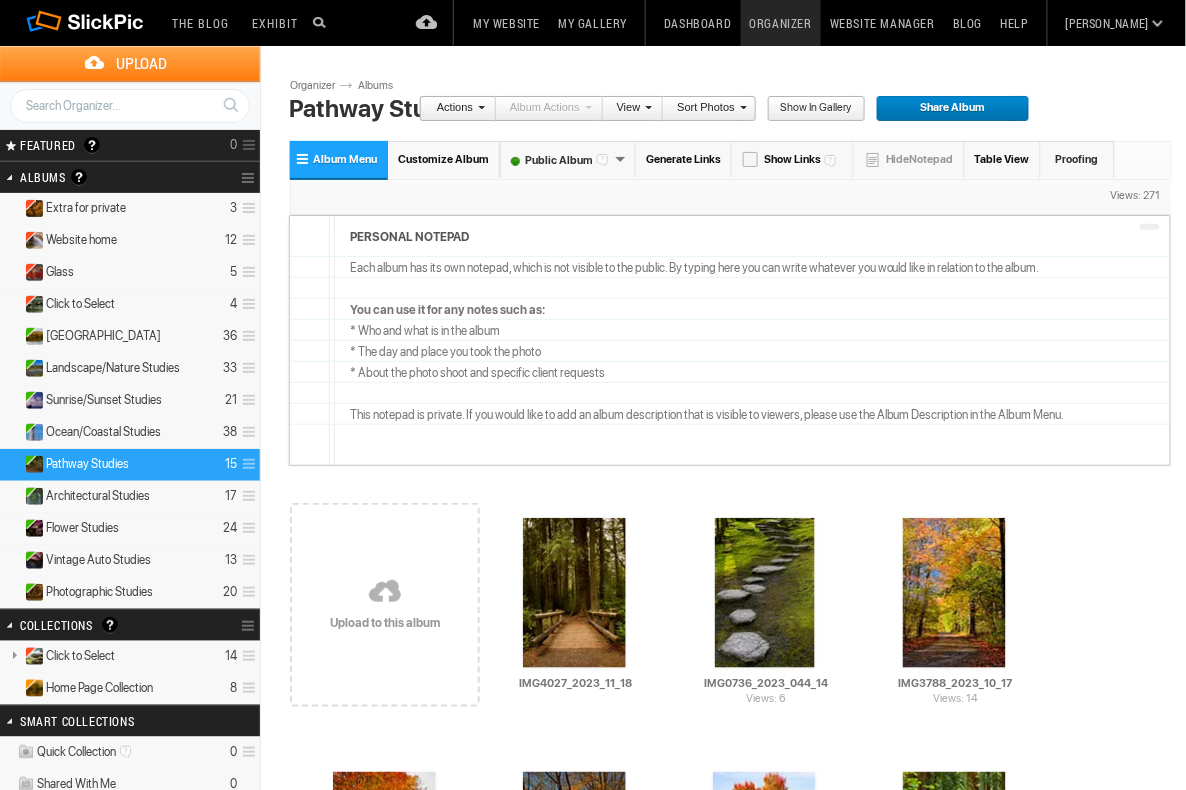 click on "Drop your photos here Upload to this album
AI IMG4027_2023_11_18
HTML:
Direct:
Forum:
Photo ID:
20665927
More..." at bounding box center [731, 986] 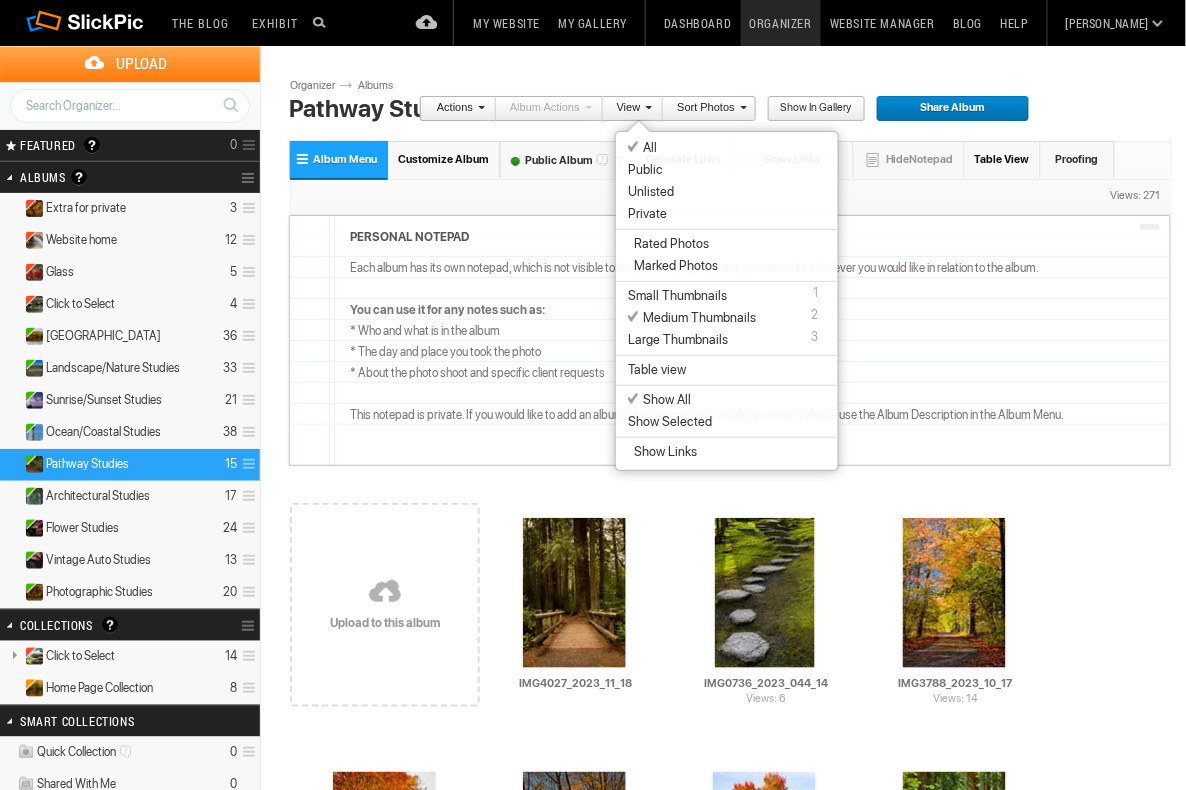 click on "Show in Gallery" at bounding box center [809, 109] 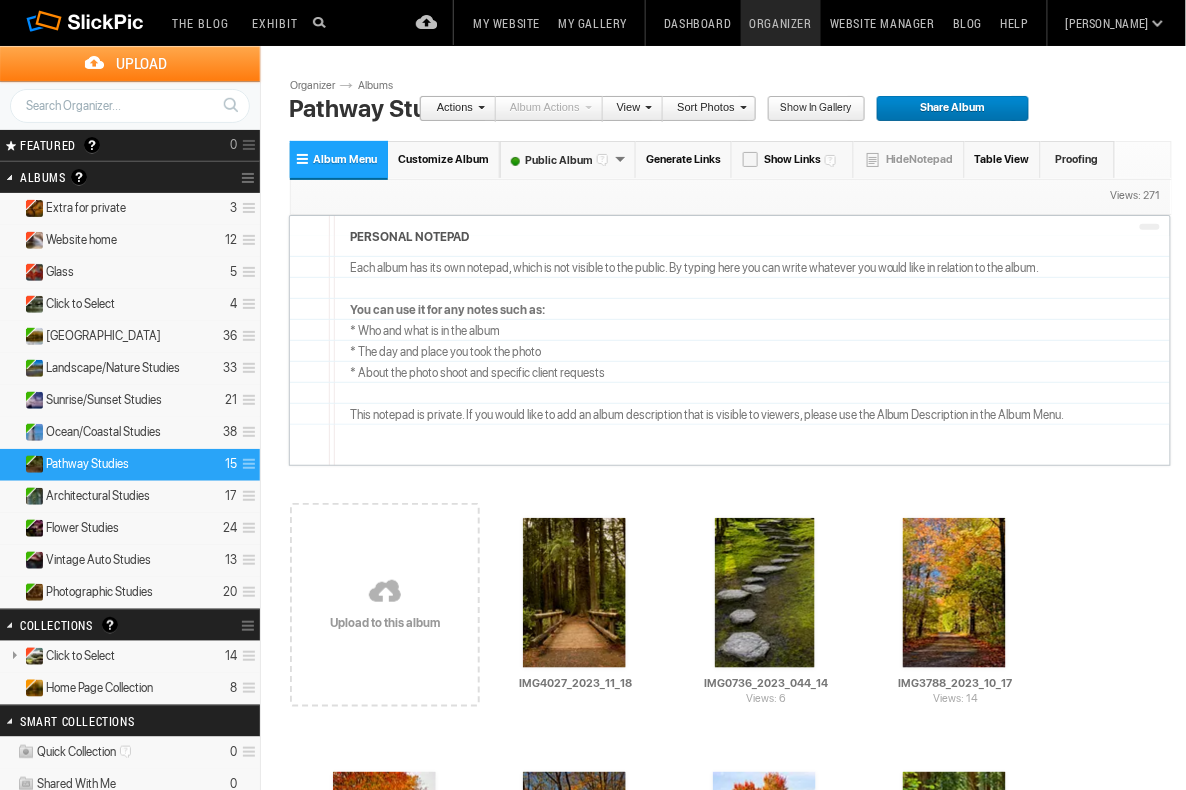 click on "Show in Gallery" at bounding box center (809, 109) 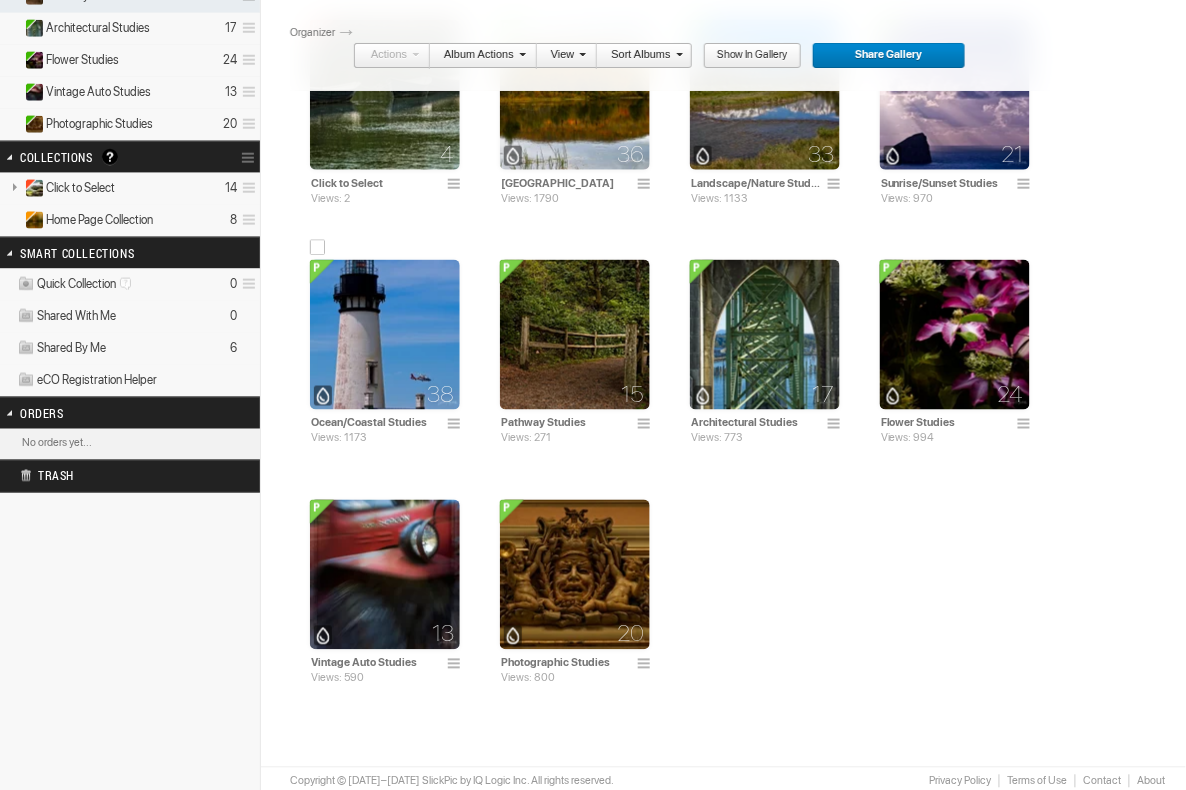 scroll, scrollTop: 466, scrollLeft: 0, axis: vertical 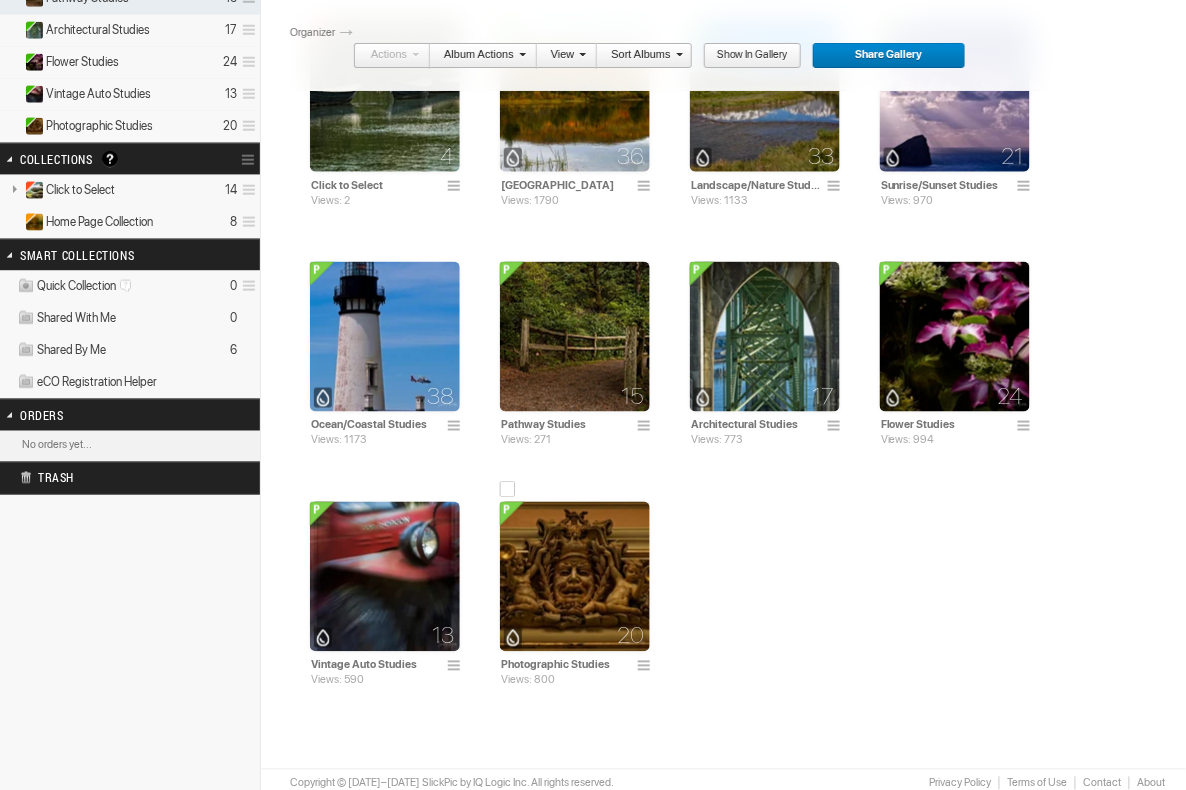 click at bounding box center [575, 577] 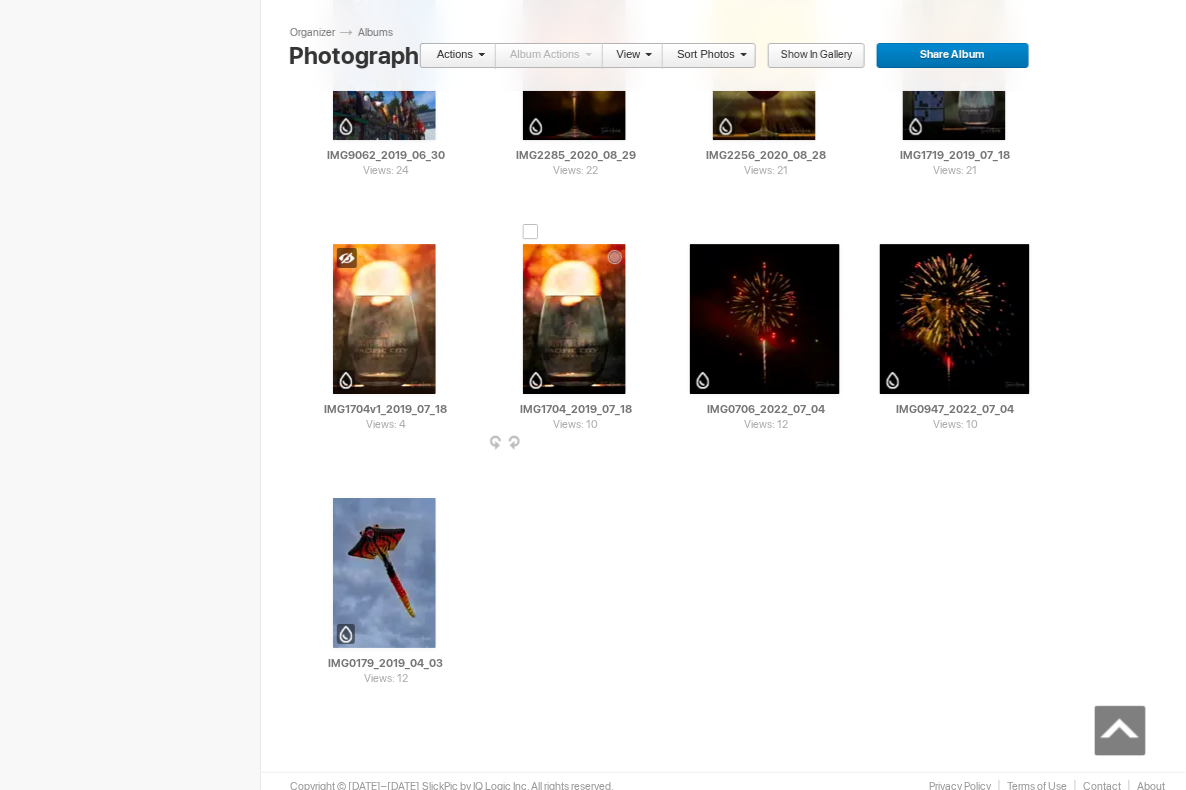 scroll, scrollTop: 1332, scrollLeft: 0, axis: vertical 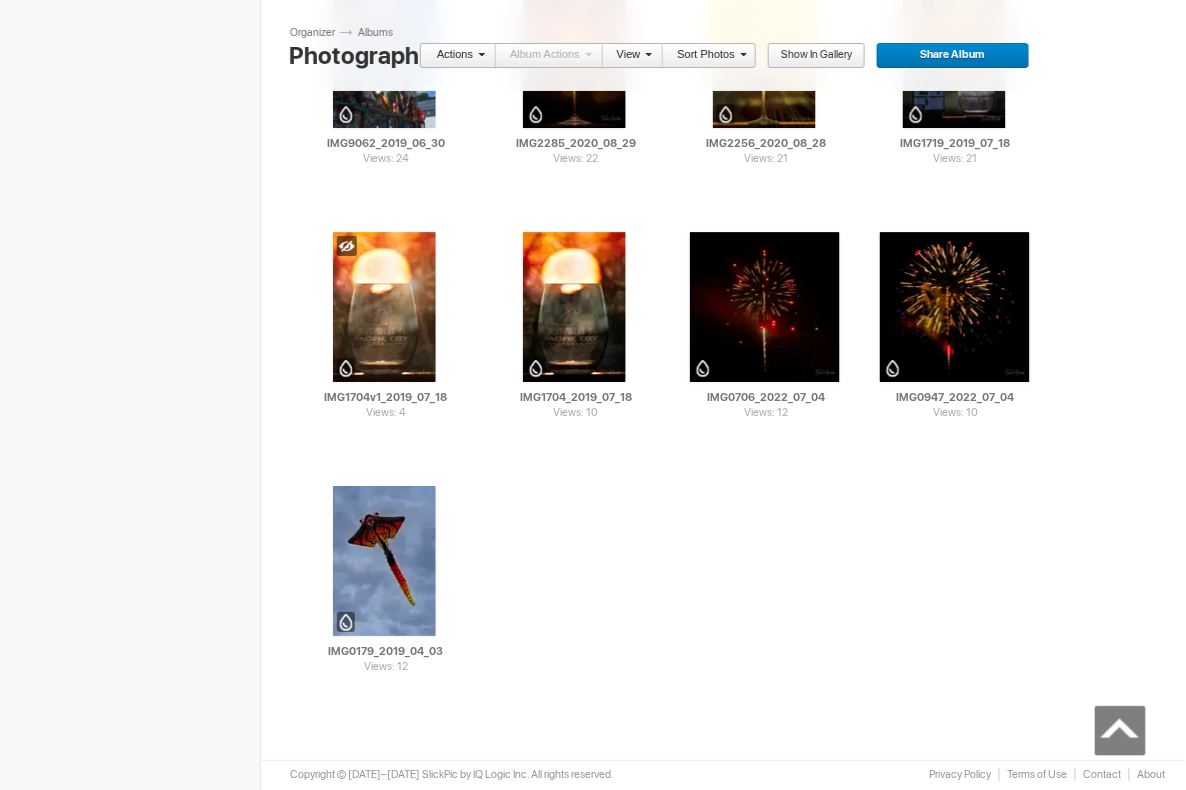 click on "Drop your photos here Upload to this album
Views: 23 AI IMG5880_2022_04_09
HTML:
Direct:
Forum:
Photo ID:
20401874
More..." at bounding box center [731, -62] 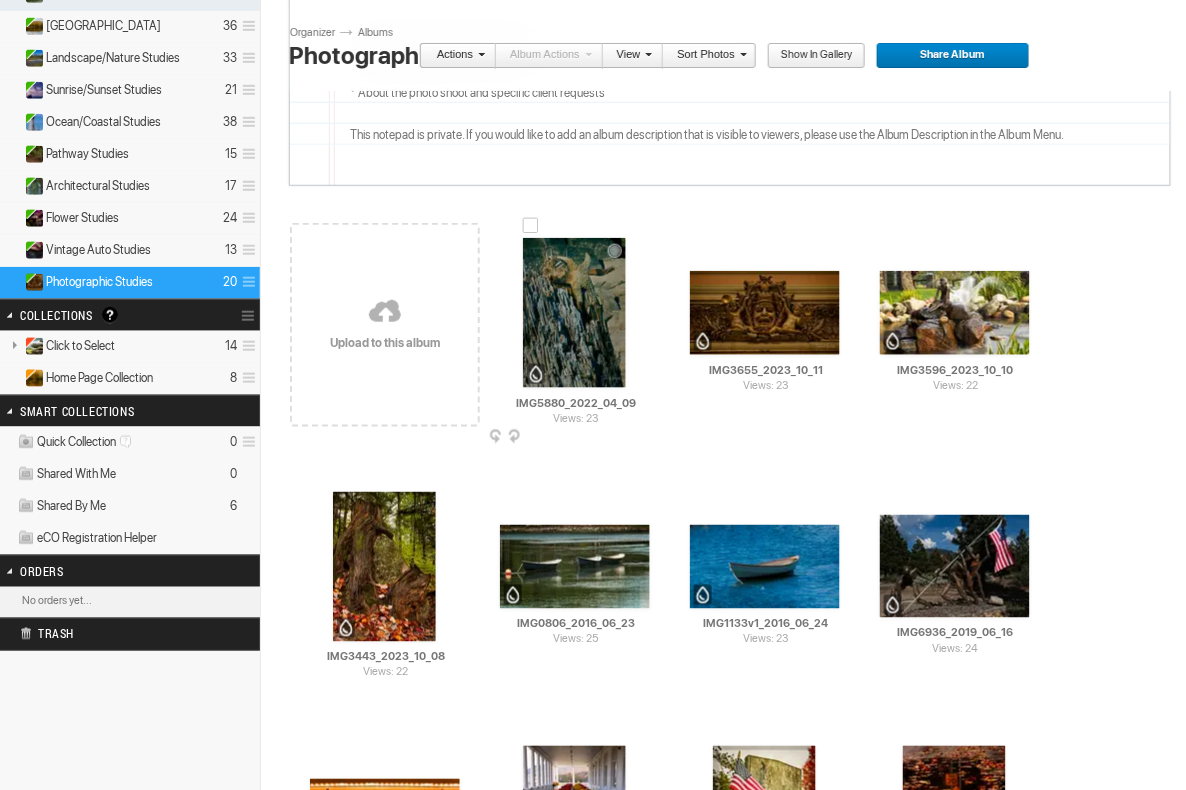scroll, scrollTop: 305, scrollLeft: 0, axis: vertical 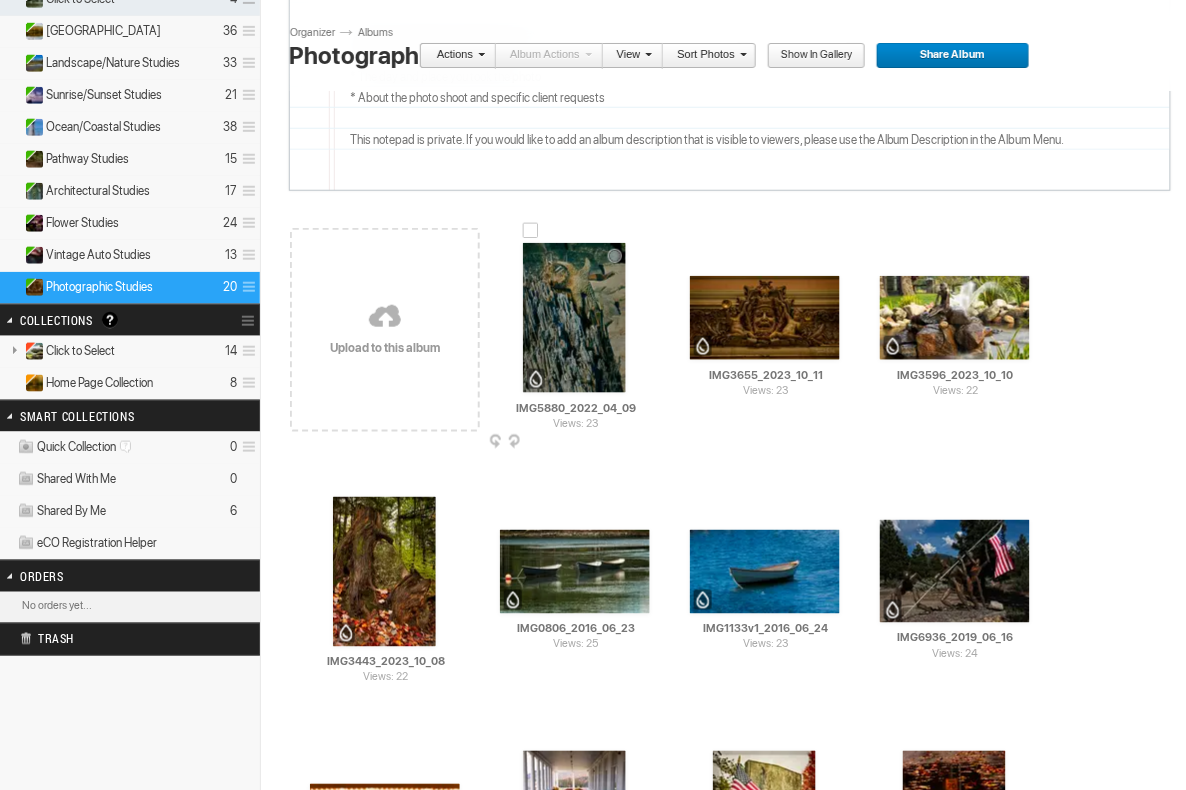 click at bounding box center (654, 443) 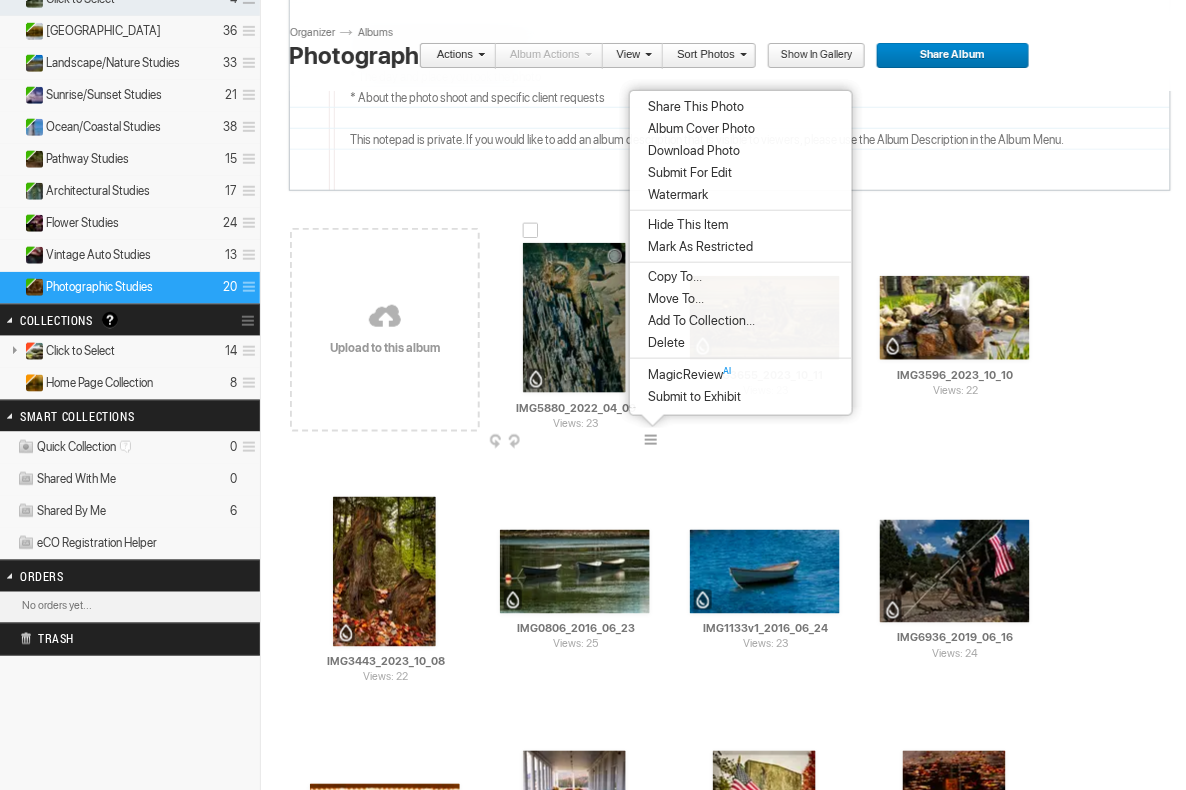 click at bounding box center [654, 443] 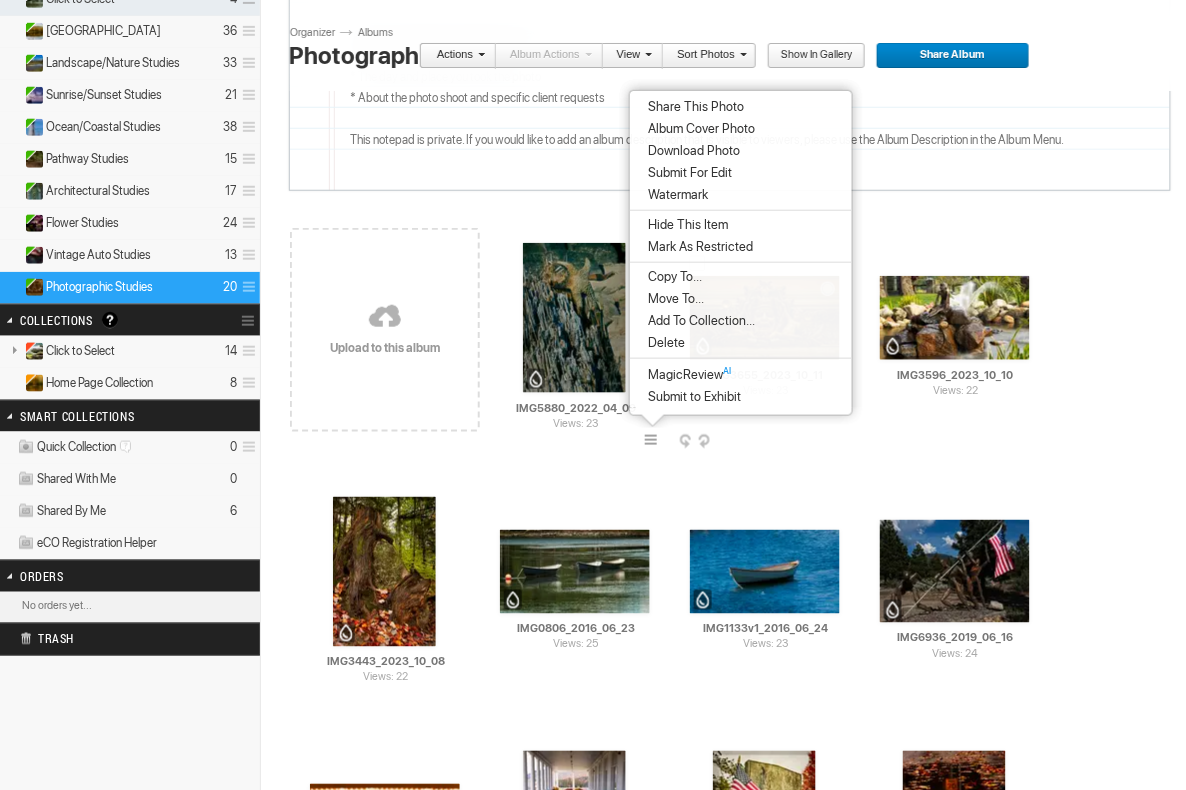 click on "Views: 23 AI IMG3655_2023_10_11
HTML:
Direct:
Forum:
Photo ID:
20611949
More...
Order Print Submit For Edit" at bounding box center (765, 330) 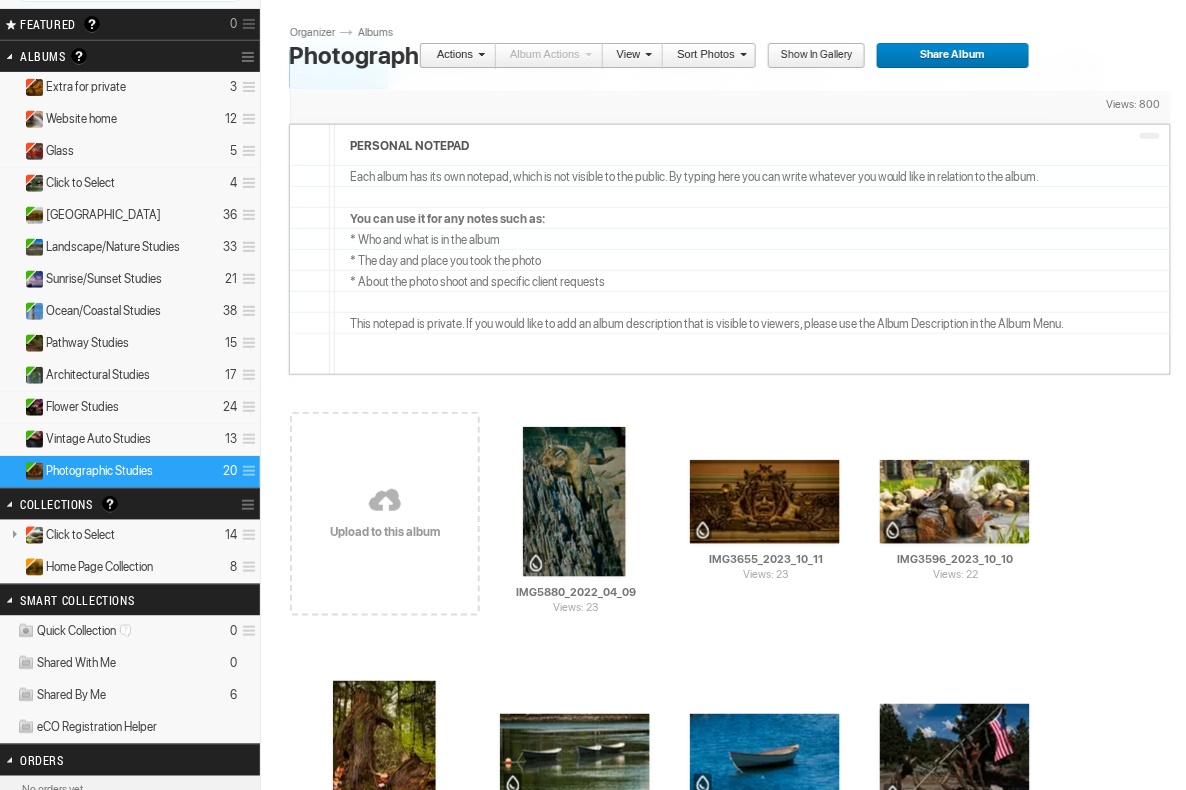 scroll, scrollTop: 95, scrollLeft: 0, axis: vertical 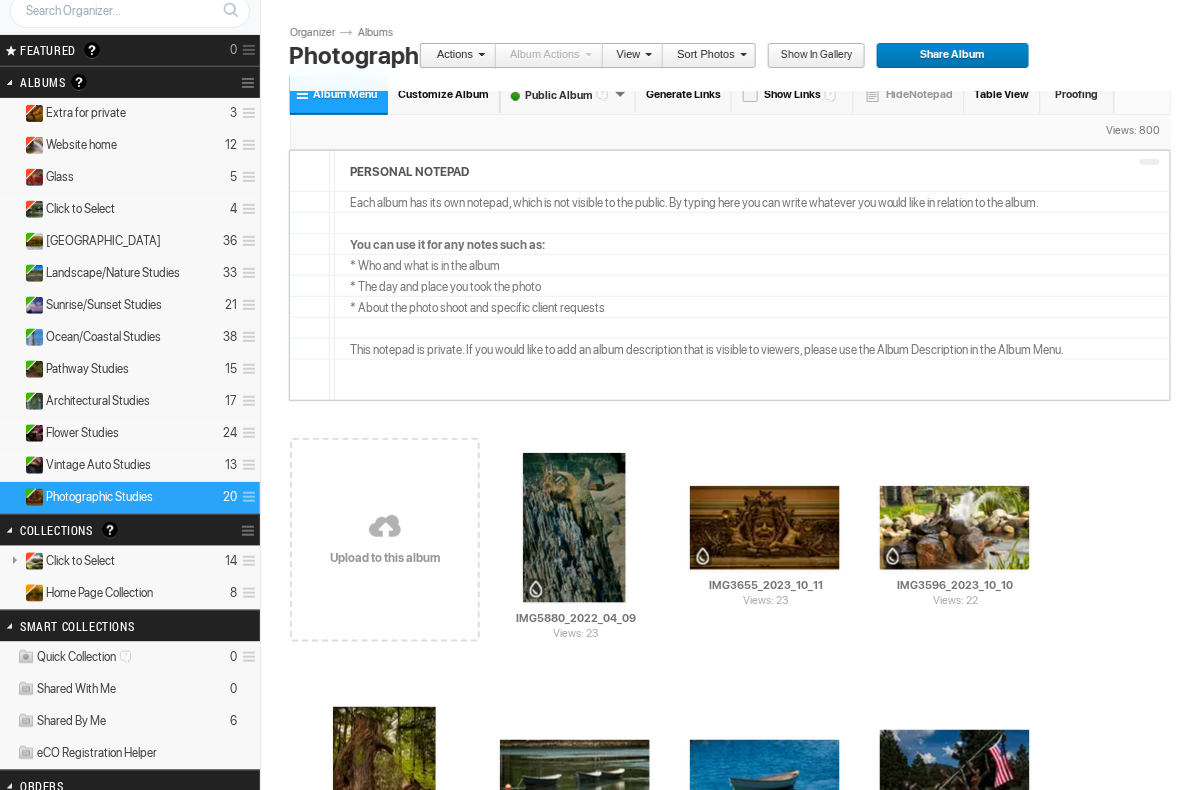 click at bounding box center (1150, 162) 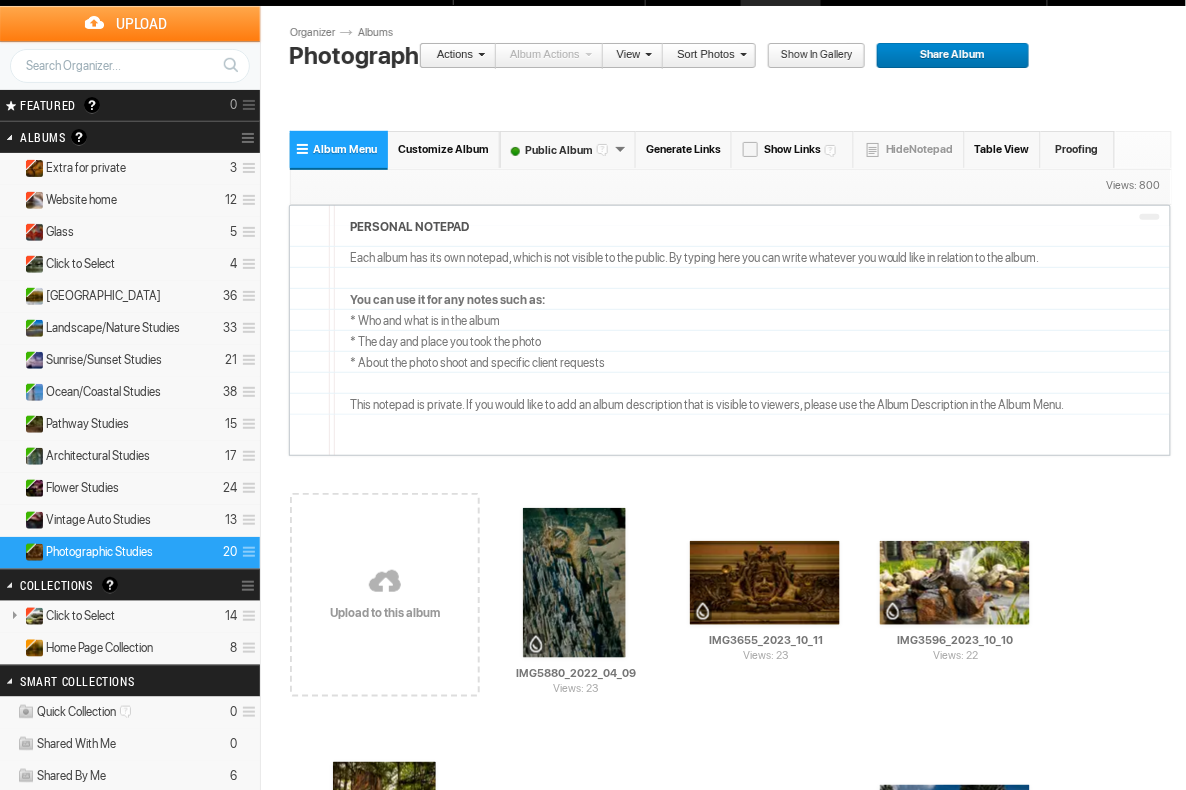 scroll, scrollTop: 0, scrollLeft: 0, axis: both 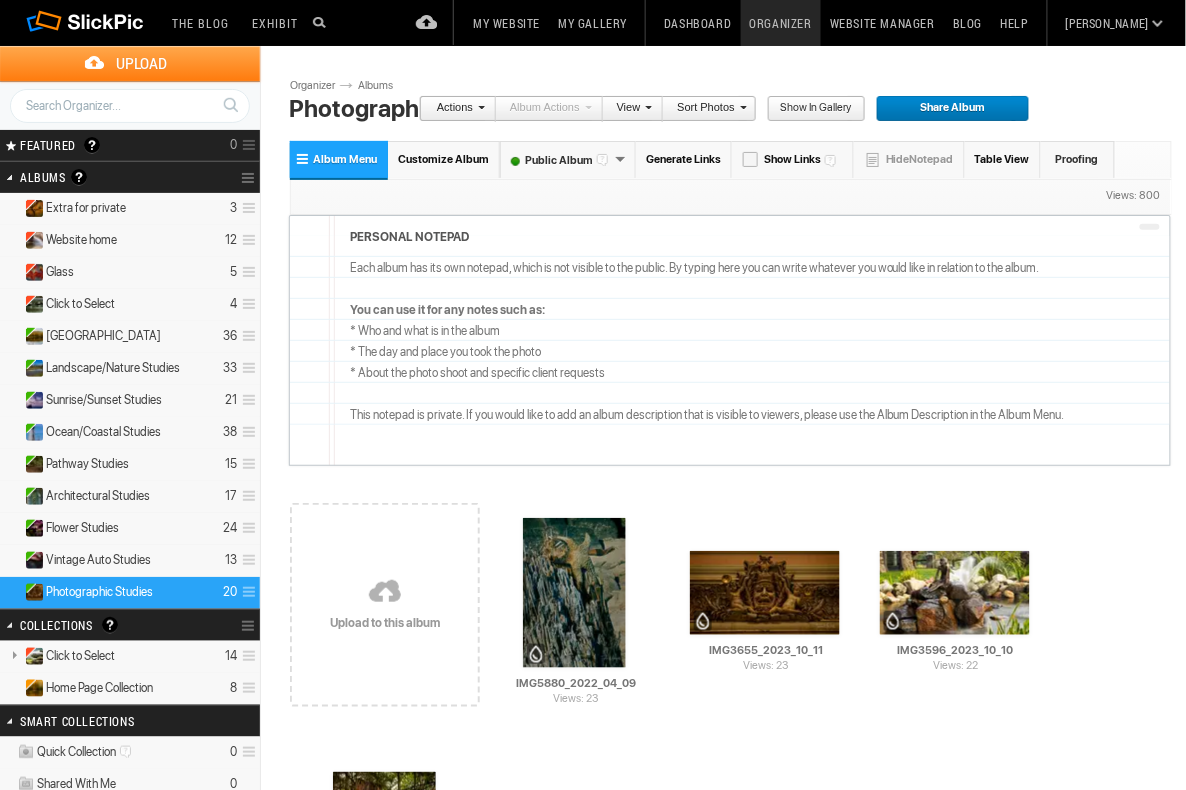 click on "Website Manager" at bounding box center [882, 23] 